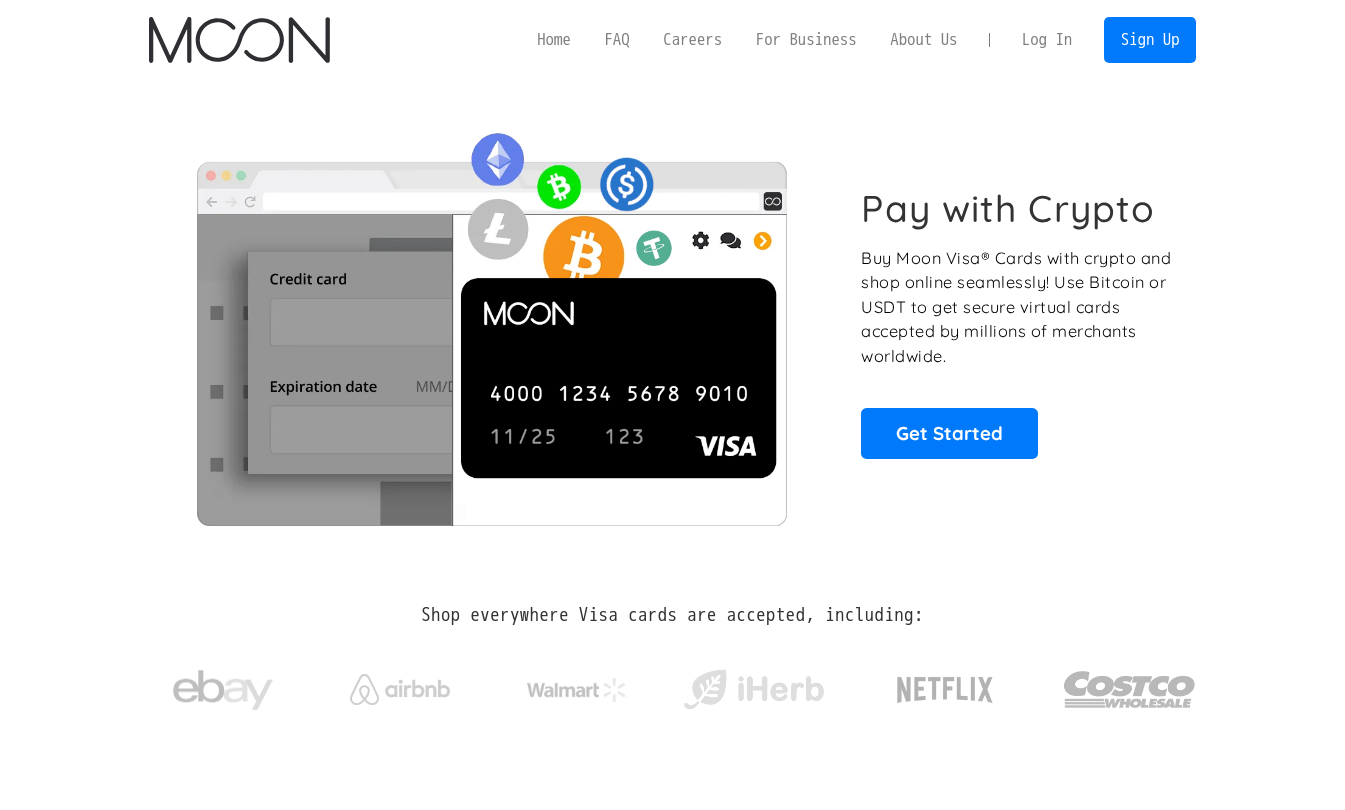 scroll, scrollTop: 0, scrollLeft: 0, axis: both 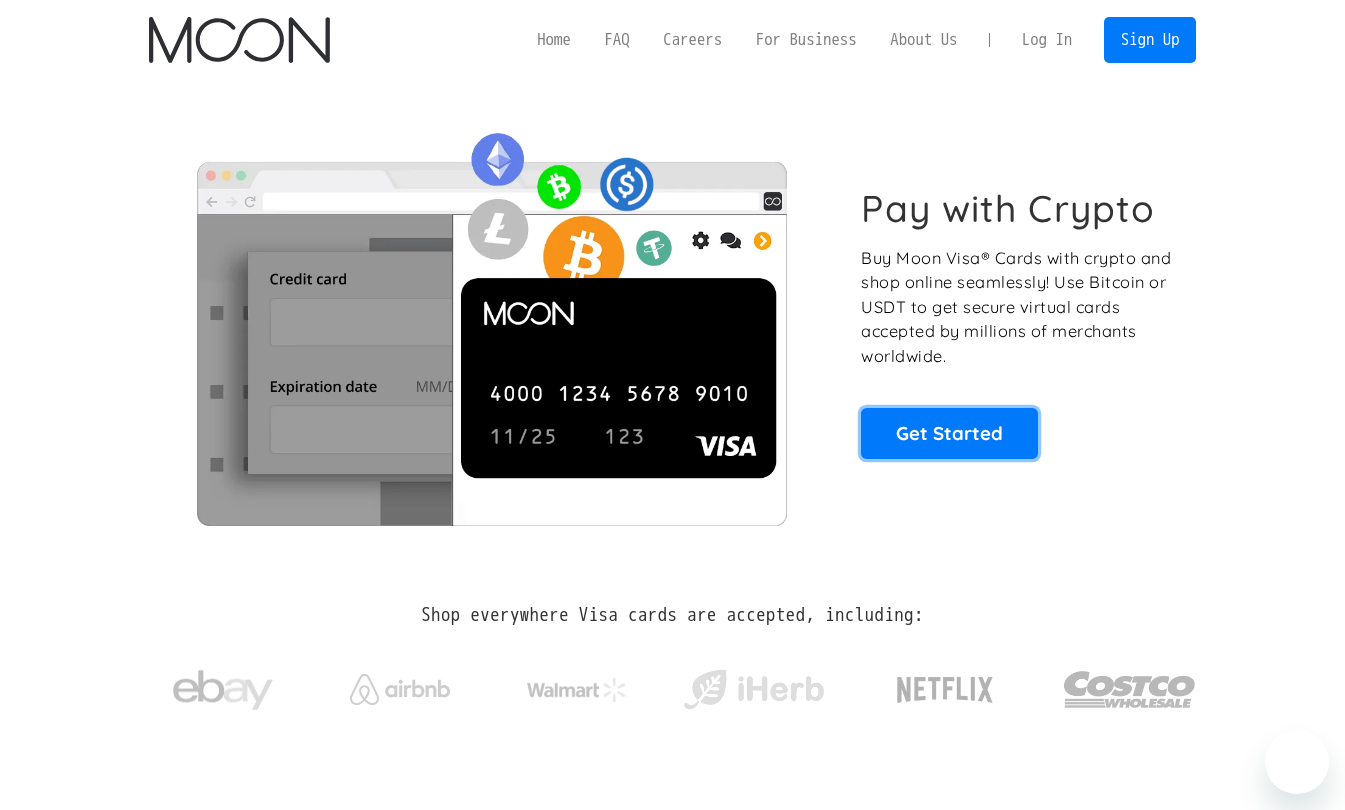 click on "Get Started" at bounding box center [949, 433] 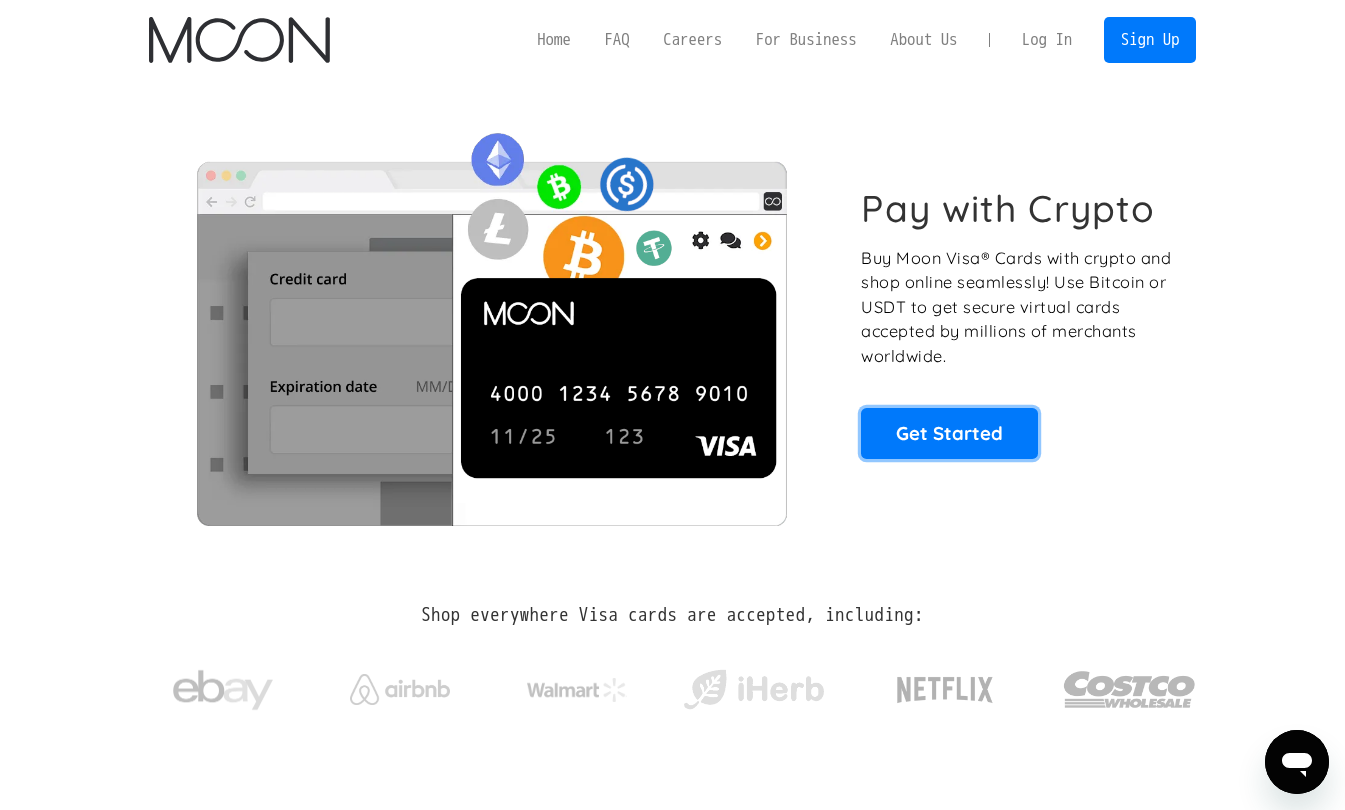 scroll, scrollTop: 0, scrollLeft: 0, axis: both 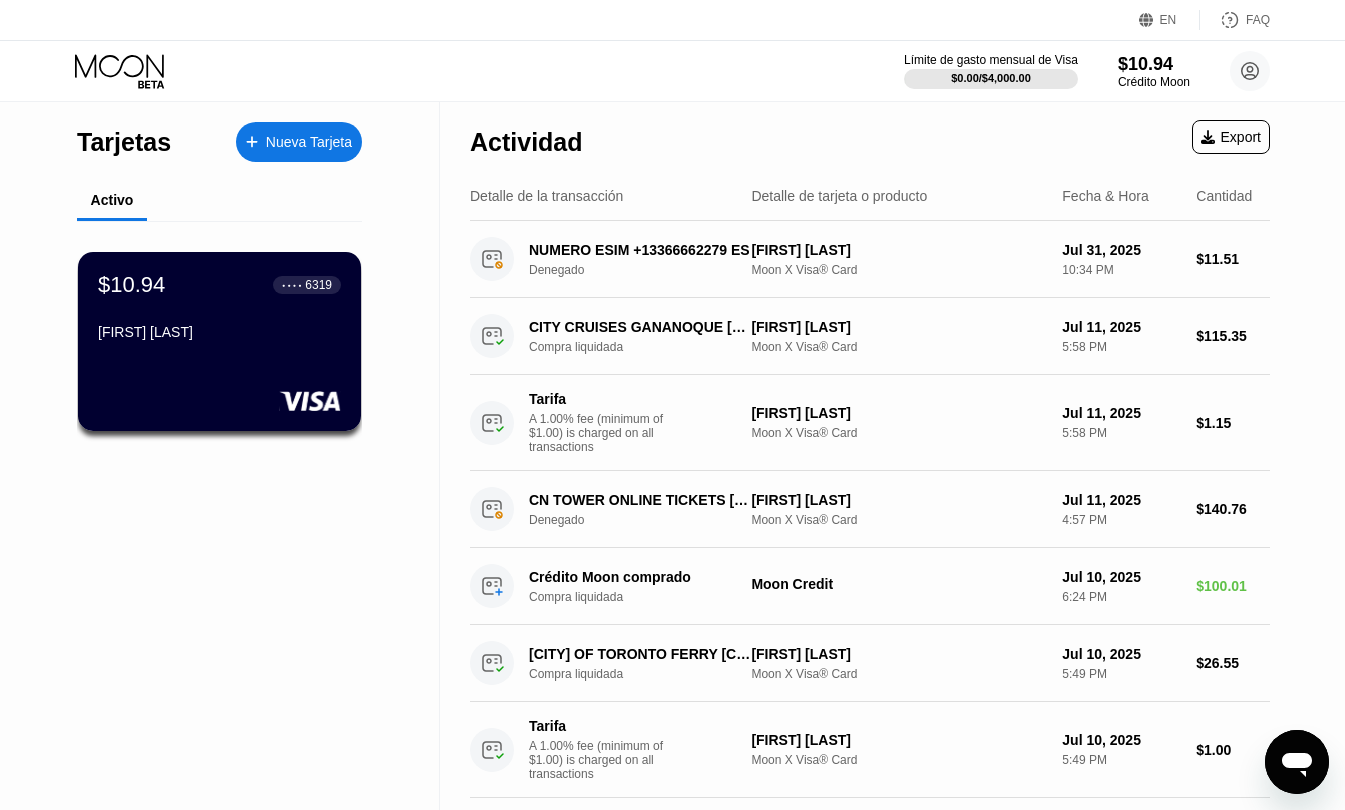 click on "[FIRST] [LAST]" at bounding box center (219, 332) 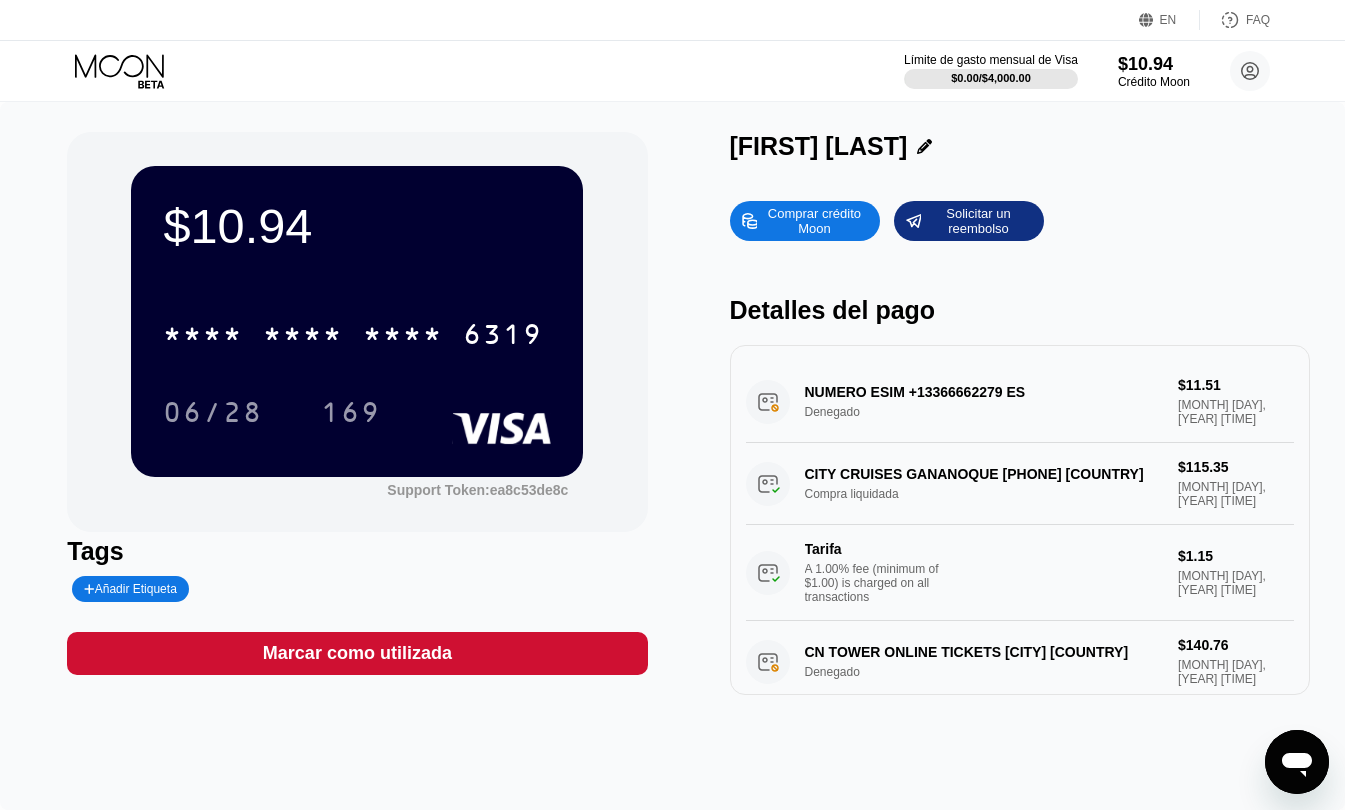 click on "* * * *" at bounding box center (403, 337) 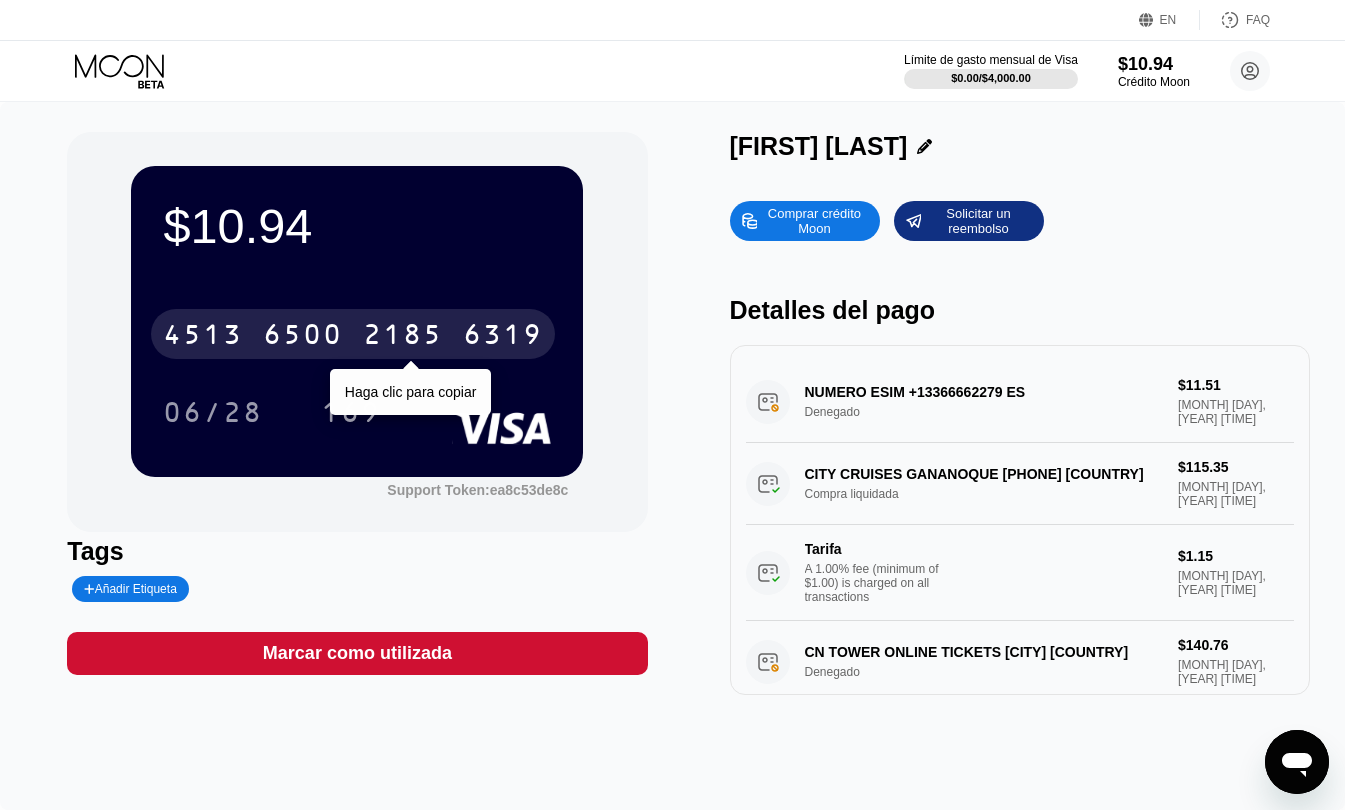 click on "$10.94 4513 6500 2185 6319 Haga clic para copiar 06/28 169" at bounding box center (357, 321) 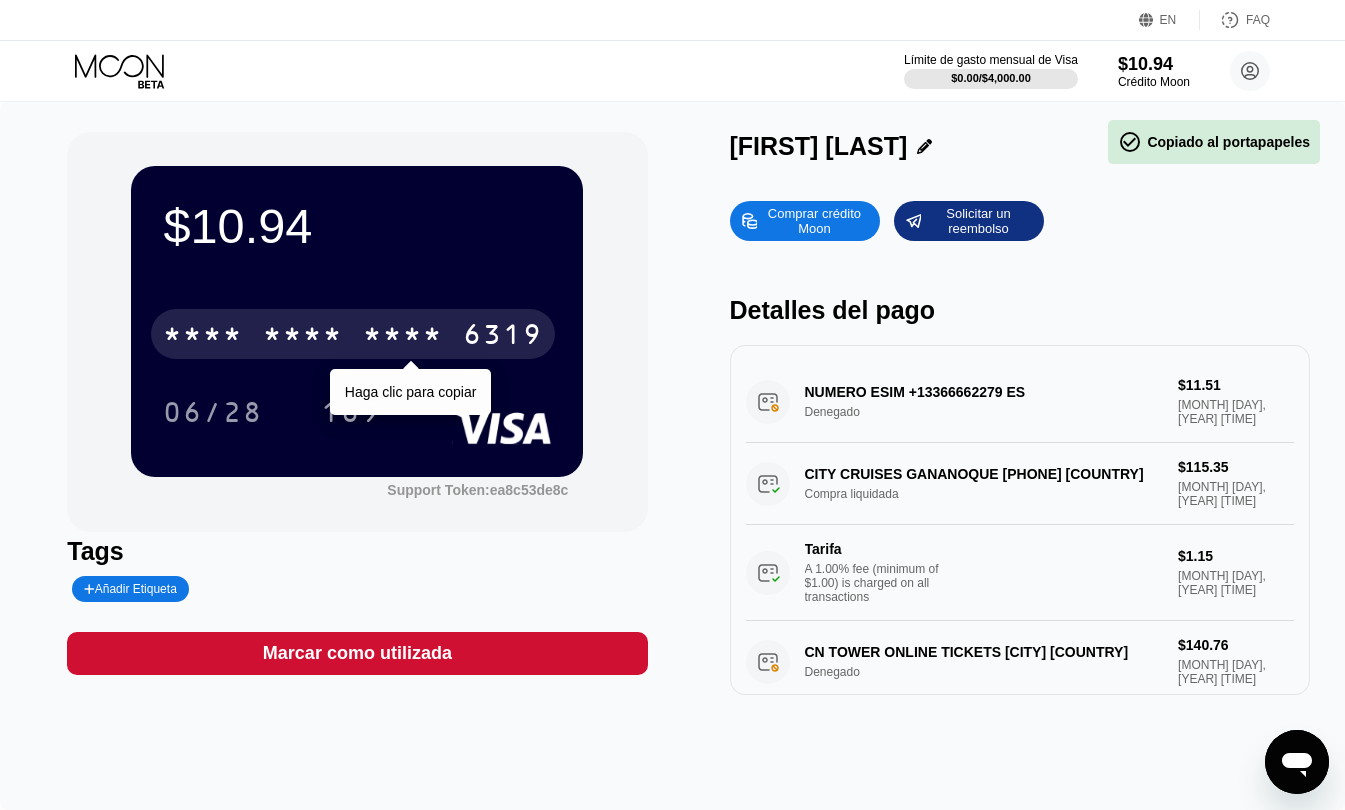 click on "06/28" at bounding box center [228, 412] 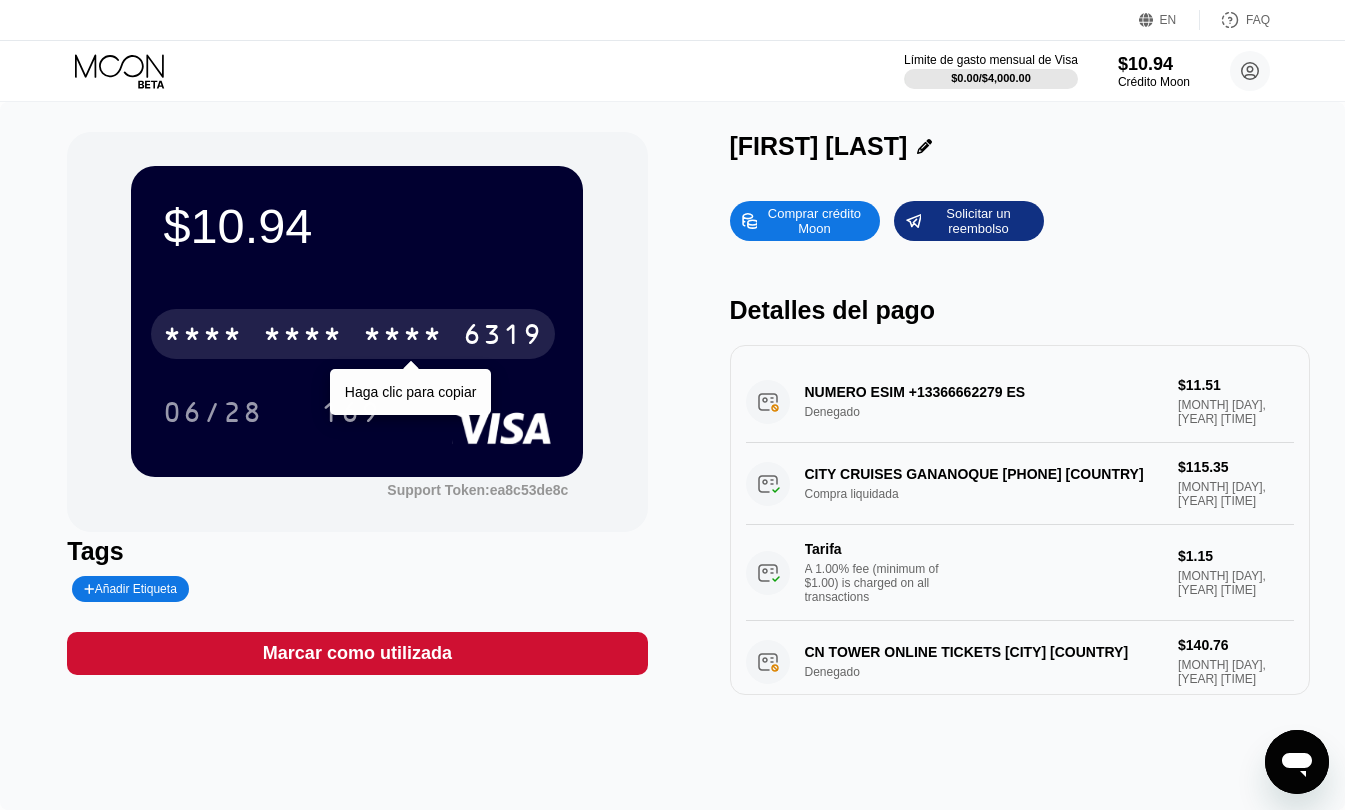 click on "$10.94 * * * * * * * * * * * * 6319 Haga clic para copiar 06/28 169" at bounding box center [357, 321] 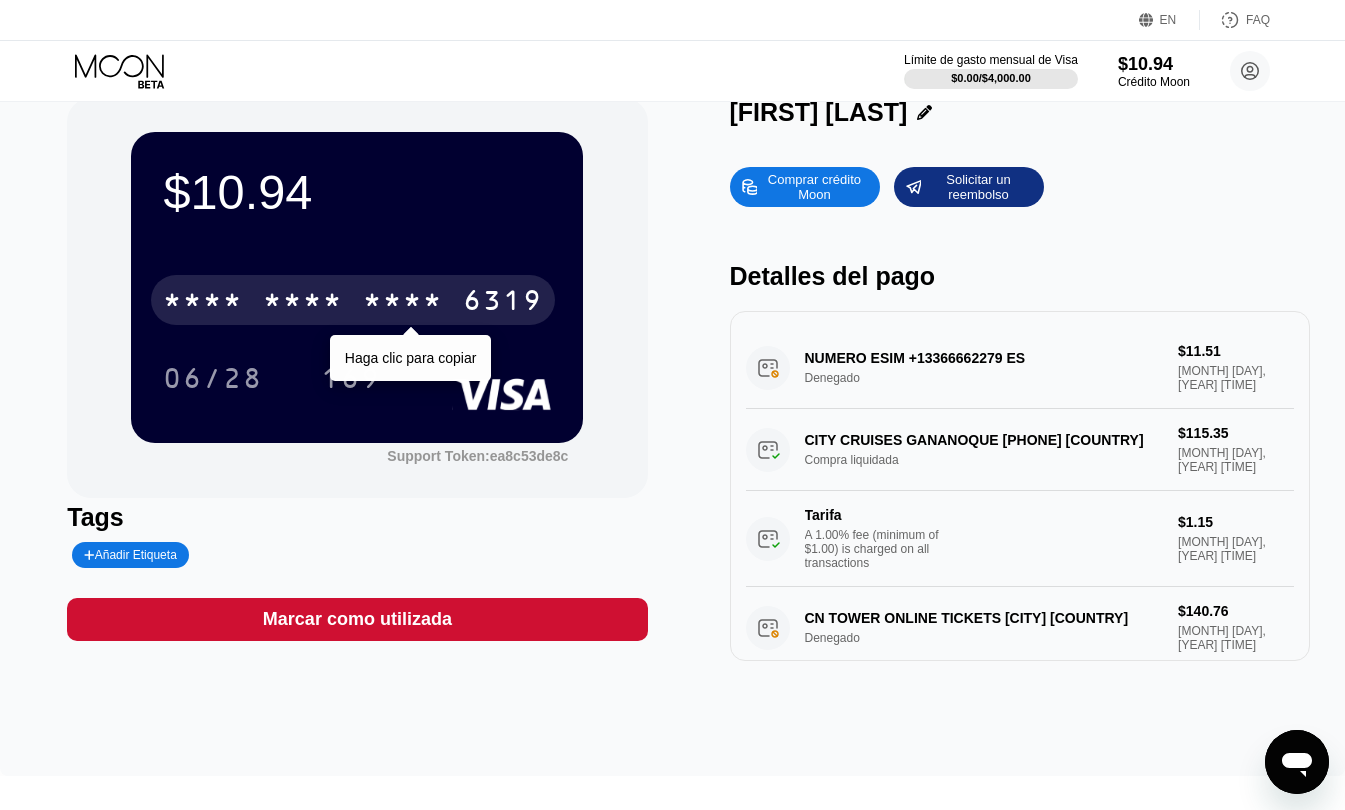 scroll, scrollTop: 38, scrollLeft: 0, axis: vertical 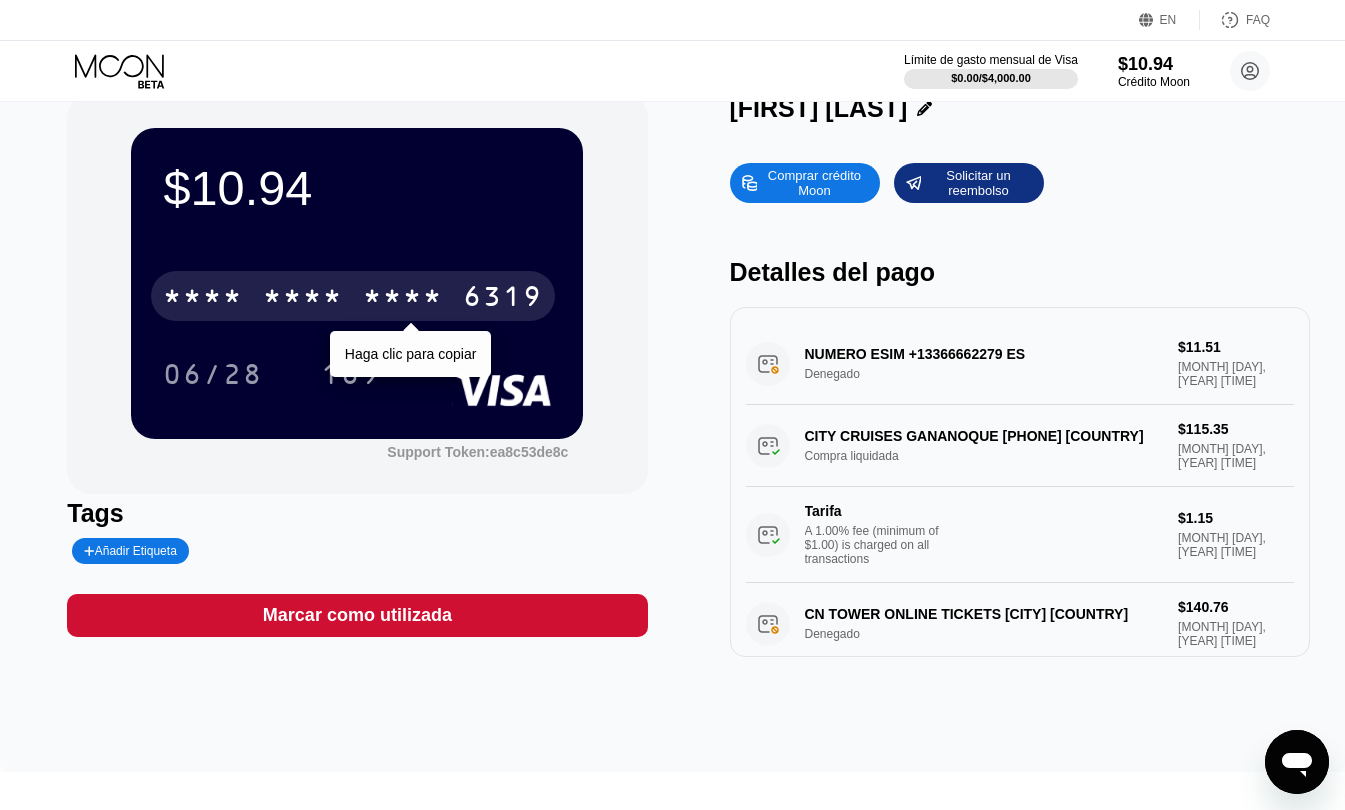 click on "06/28 169" at bounding box center [357, 374] 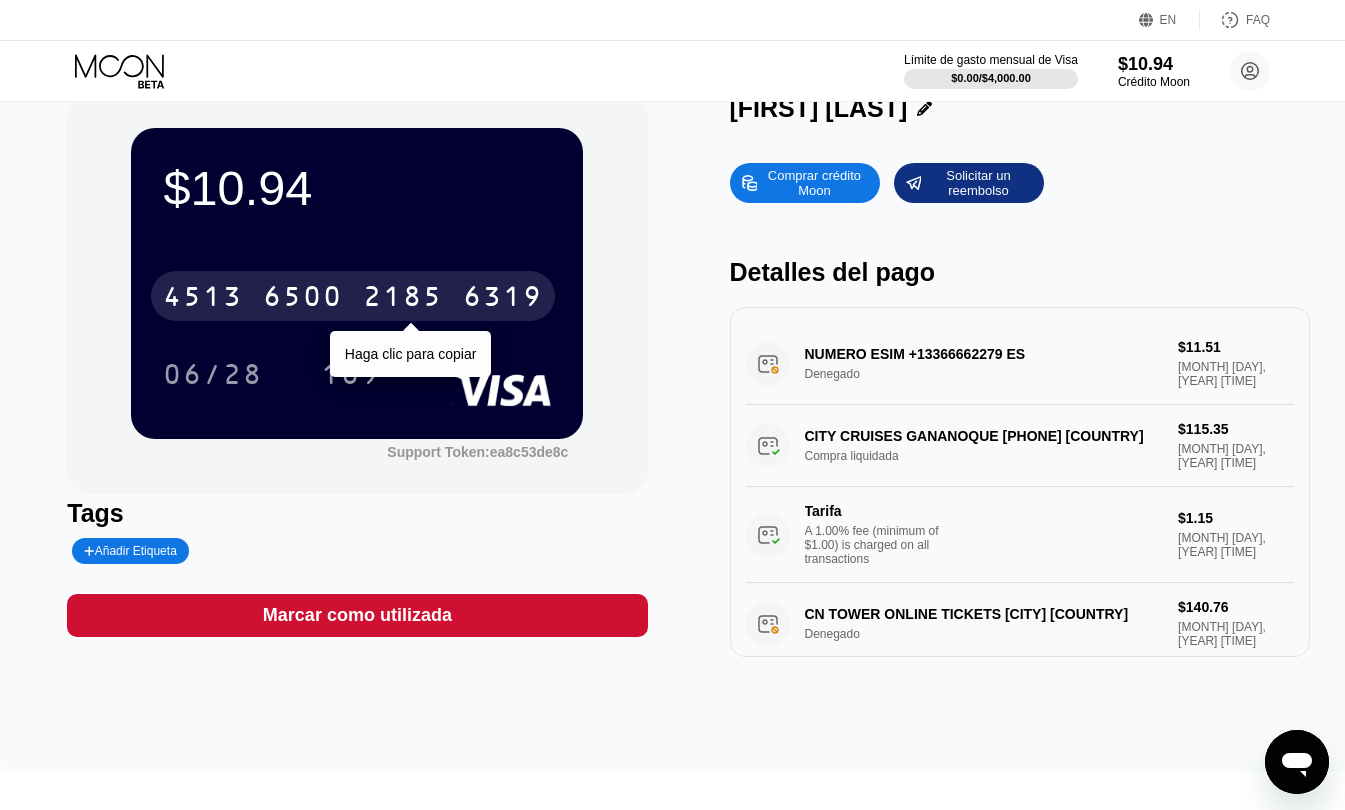 click on "$10.94 4513 6500 2185 6319 Haga clic para copiar 06/28 169" at bounding box center [357, 283] 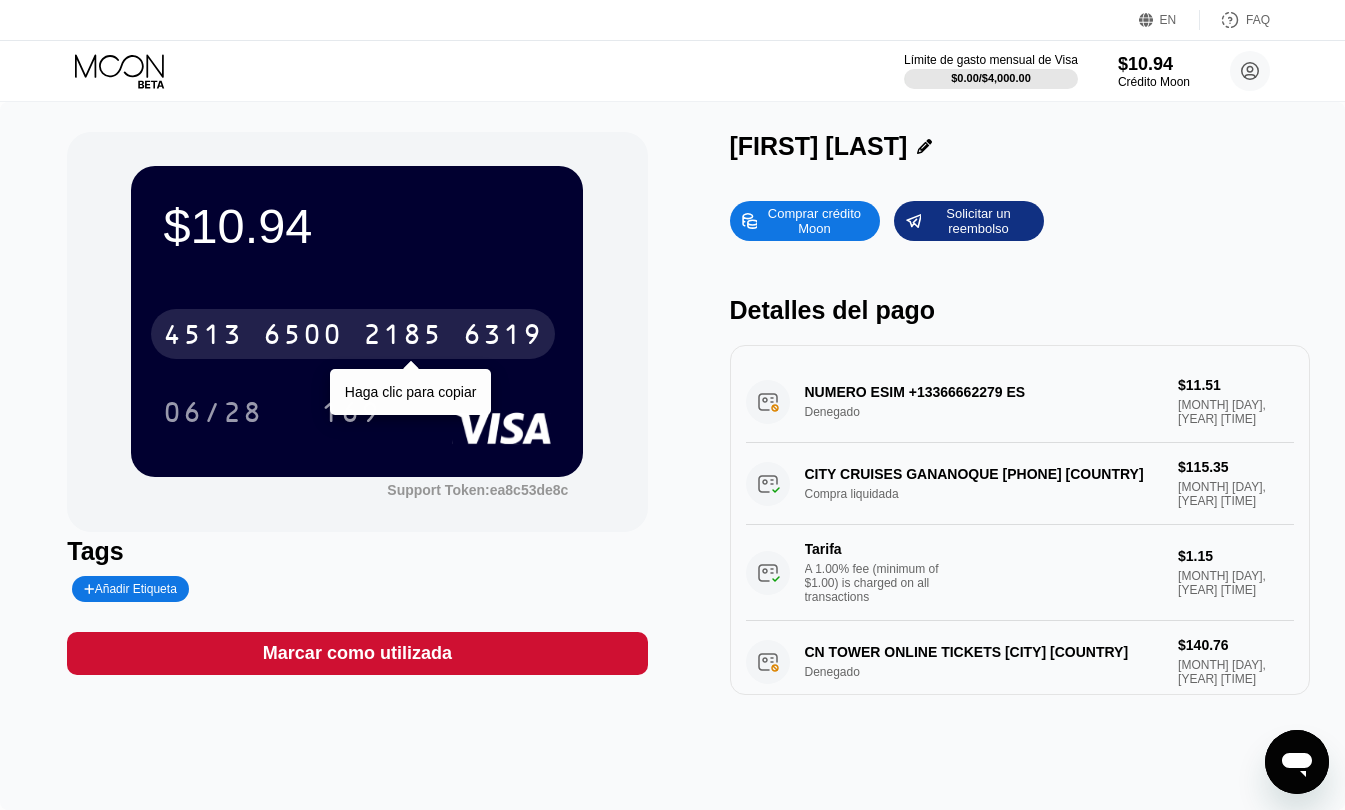 click on "4513 6500 2185 6319" at bounding box center [353, 334] 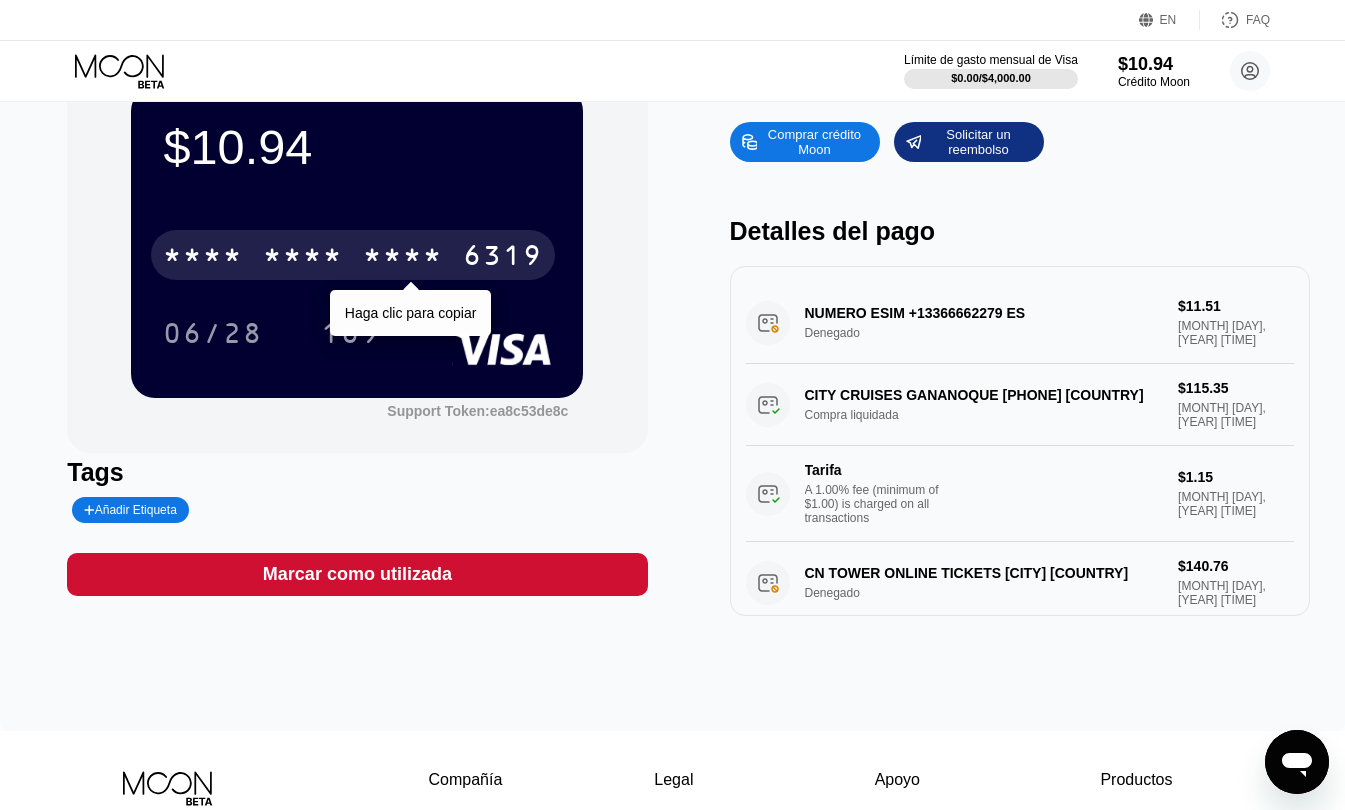 scroll, scrollTop: 0, scrollLeft: 0, axis: both 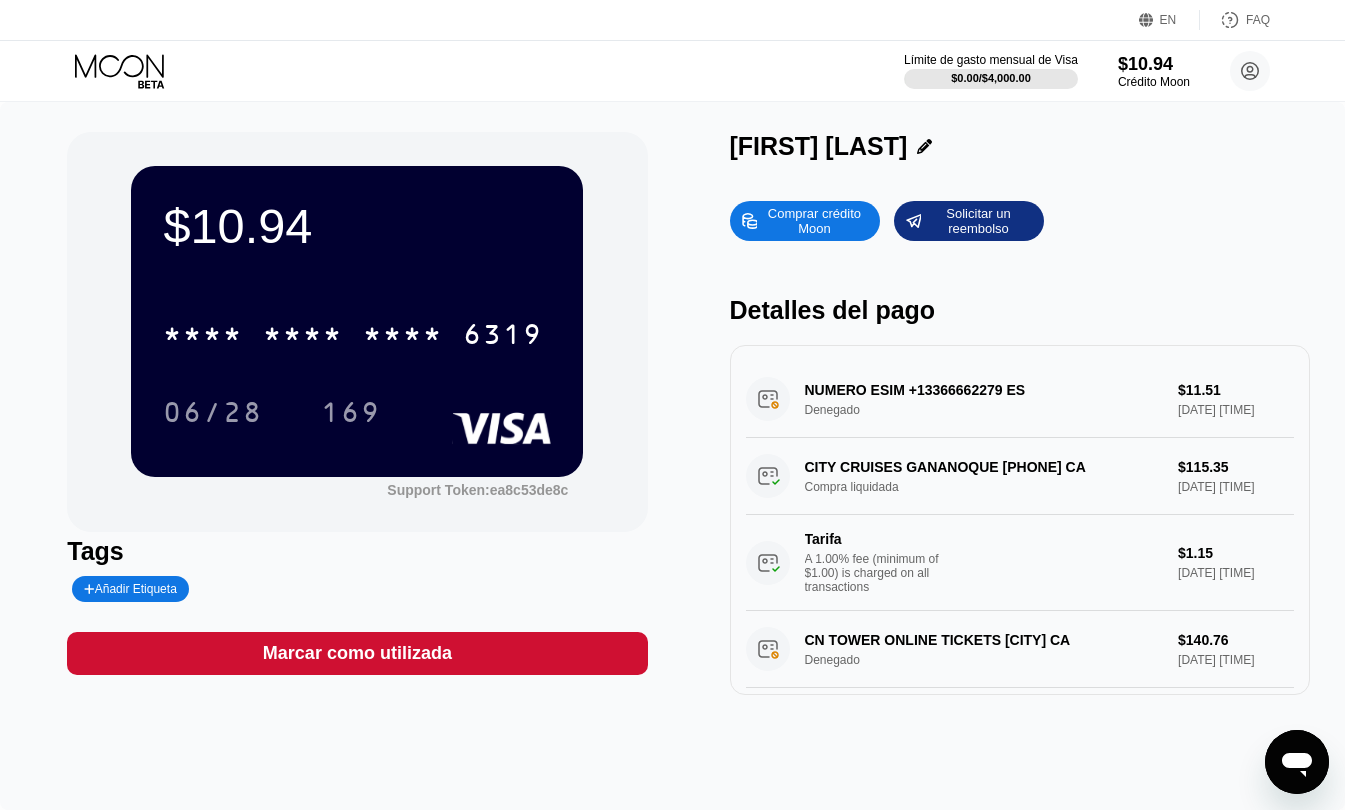 click on "Comprar crédito Moon Solicitar un reembolso" at bounding box center (1020, 221) 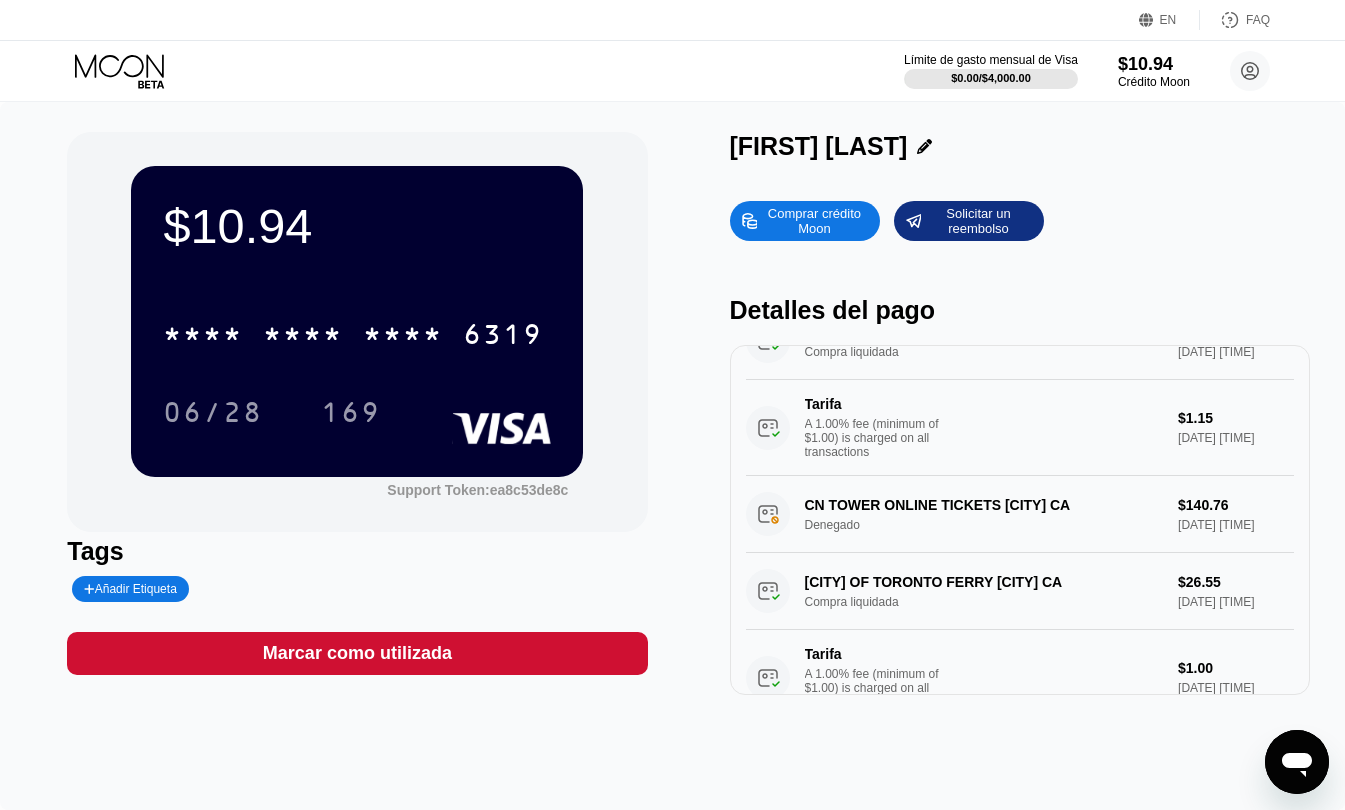 scroll, scrollTop: 0, scrollLeft: 0, axis: both 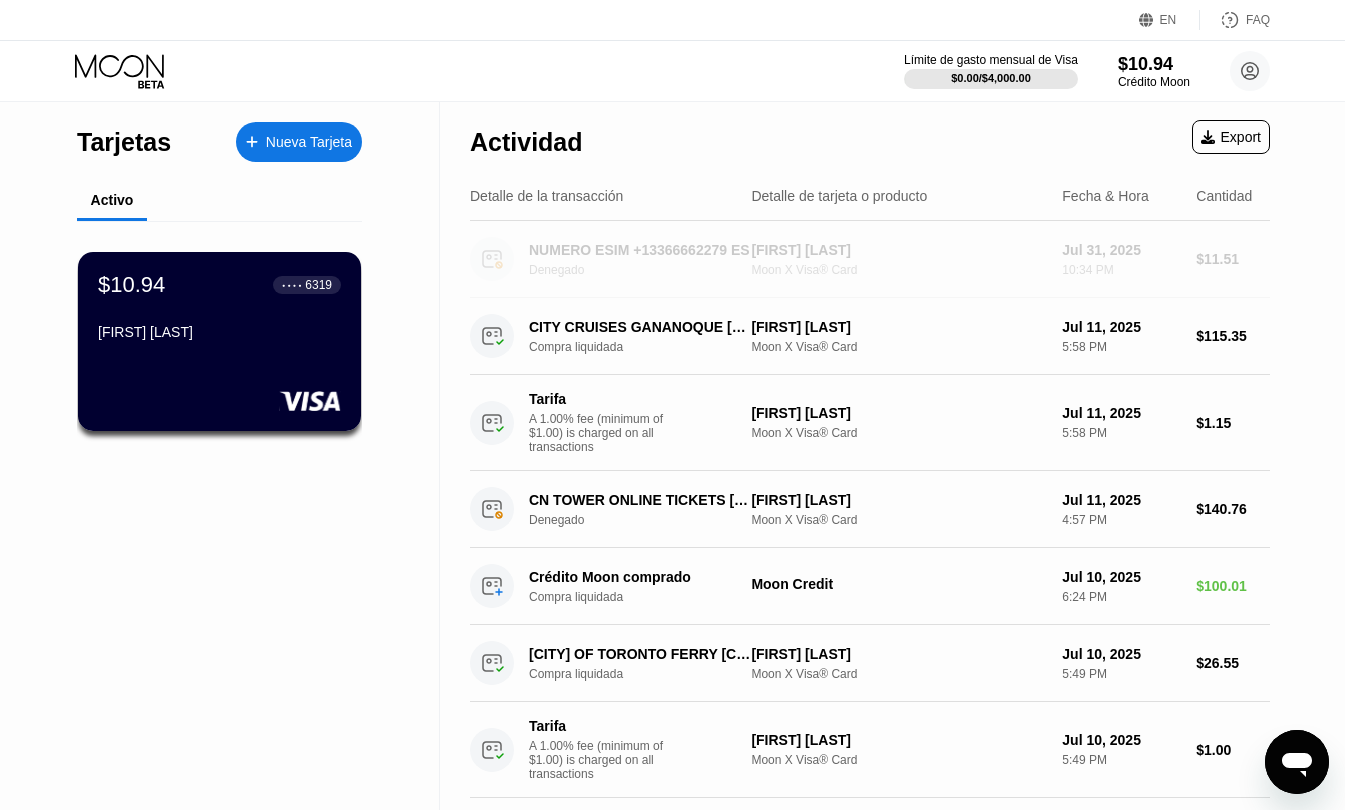 click on "NUMERO ESIM              +1[PHONE] ES Denegado" at bounding box center [648, 259] 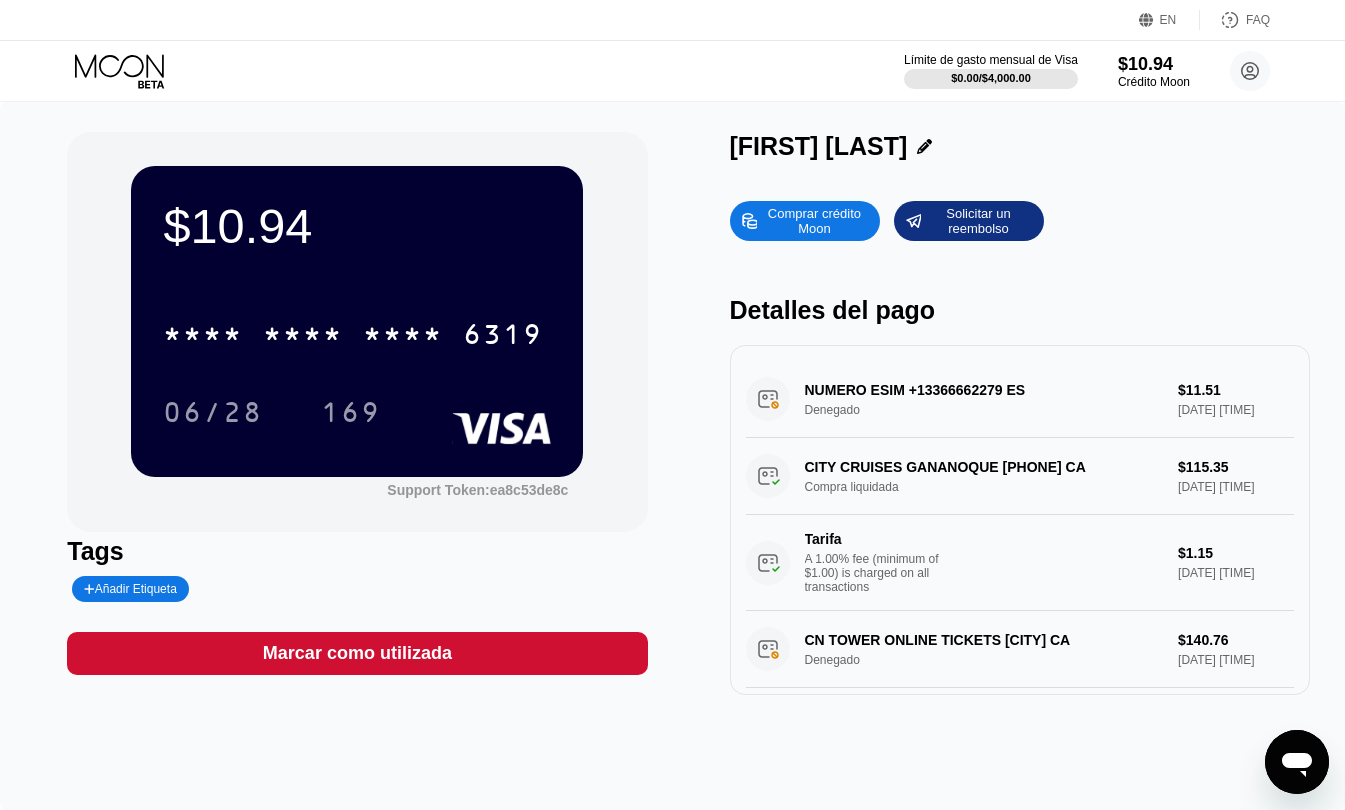 click on "NUMERO ESIM              +1[PHONE] ES Denegado $[PRICE] [DATE] [TIME]" at bounding box center (1020, 399) 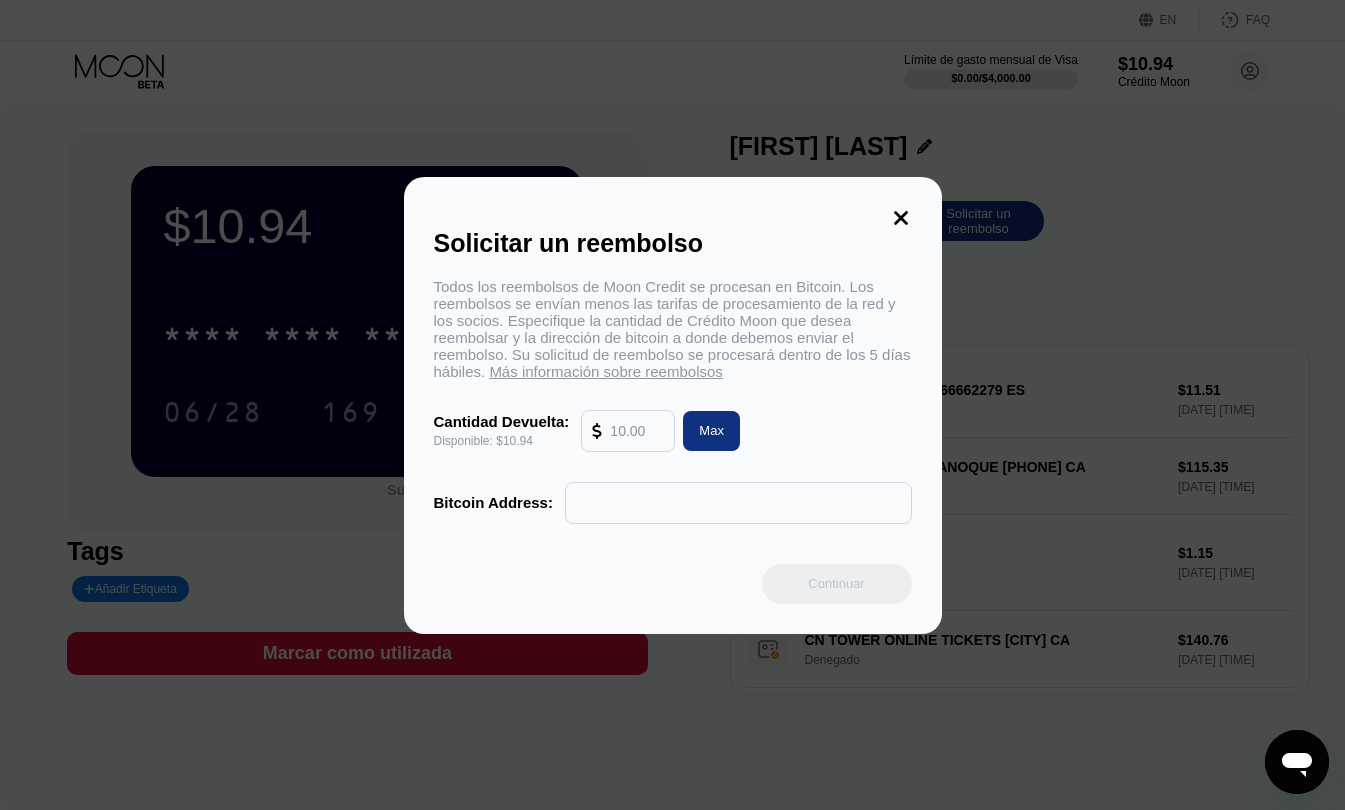 click 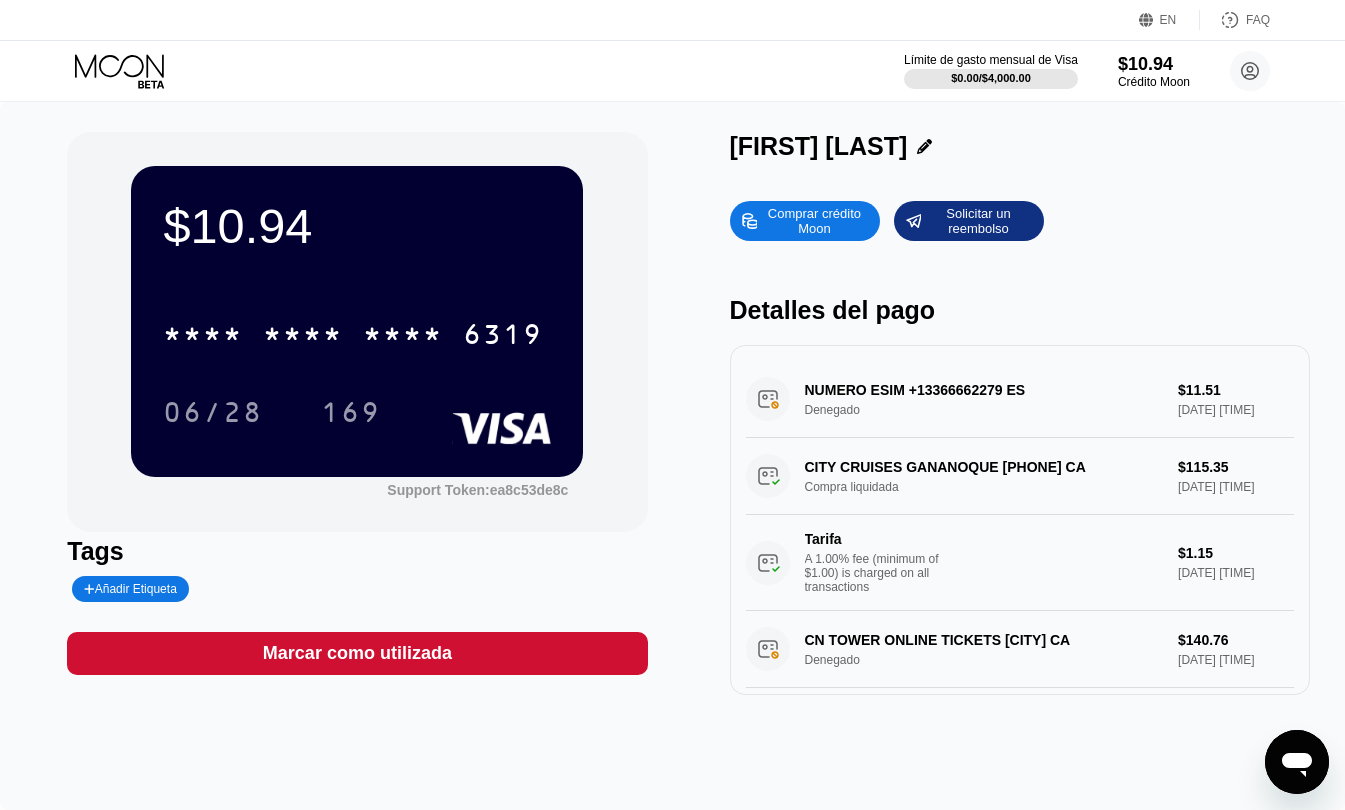 click on "NUMERO ESIM              +1[PHONE] ES Denegado $[PRICE] [DATE] [TIME]" at bounding box center [1020, 399] 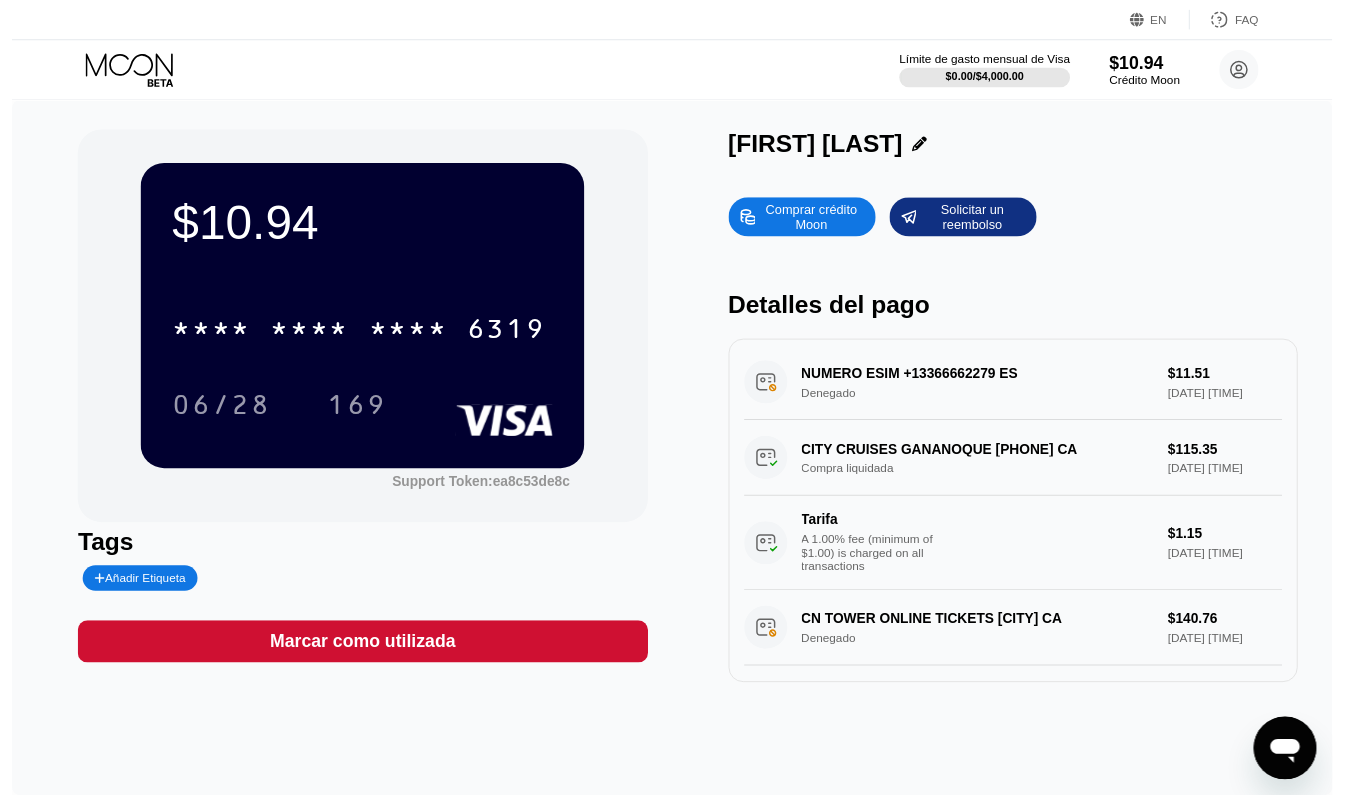 scroll, scrollTop: 0, scrollLeft: 0, axis: both 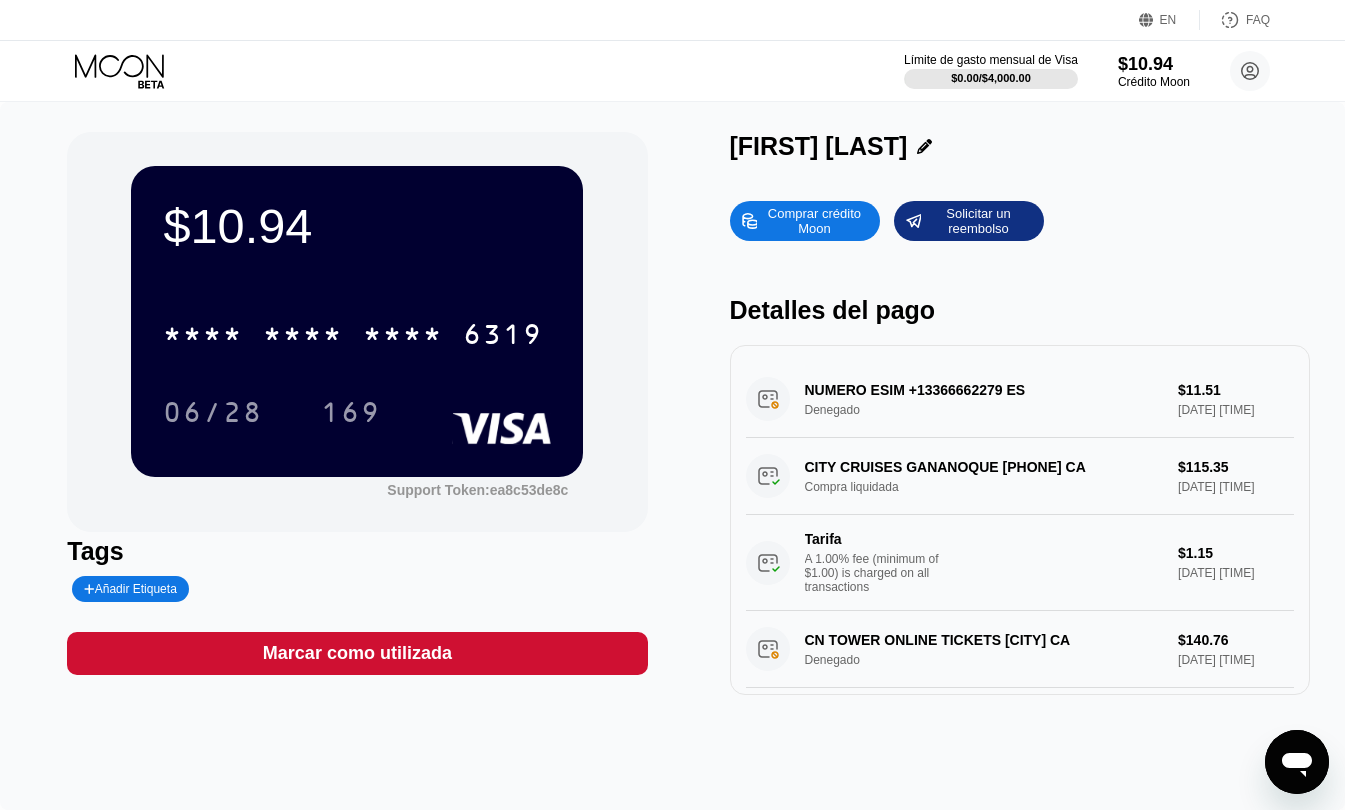 click 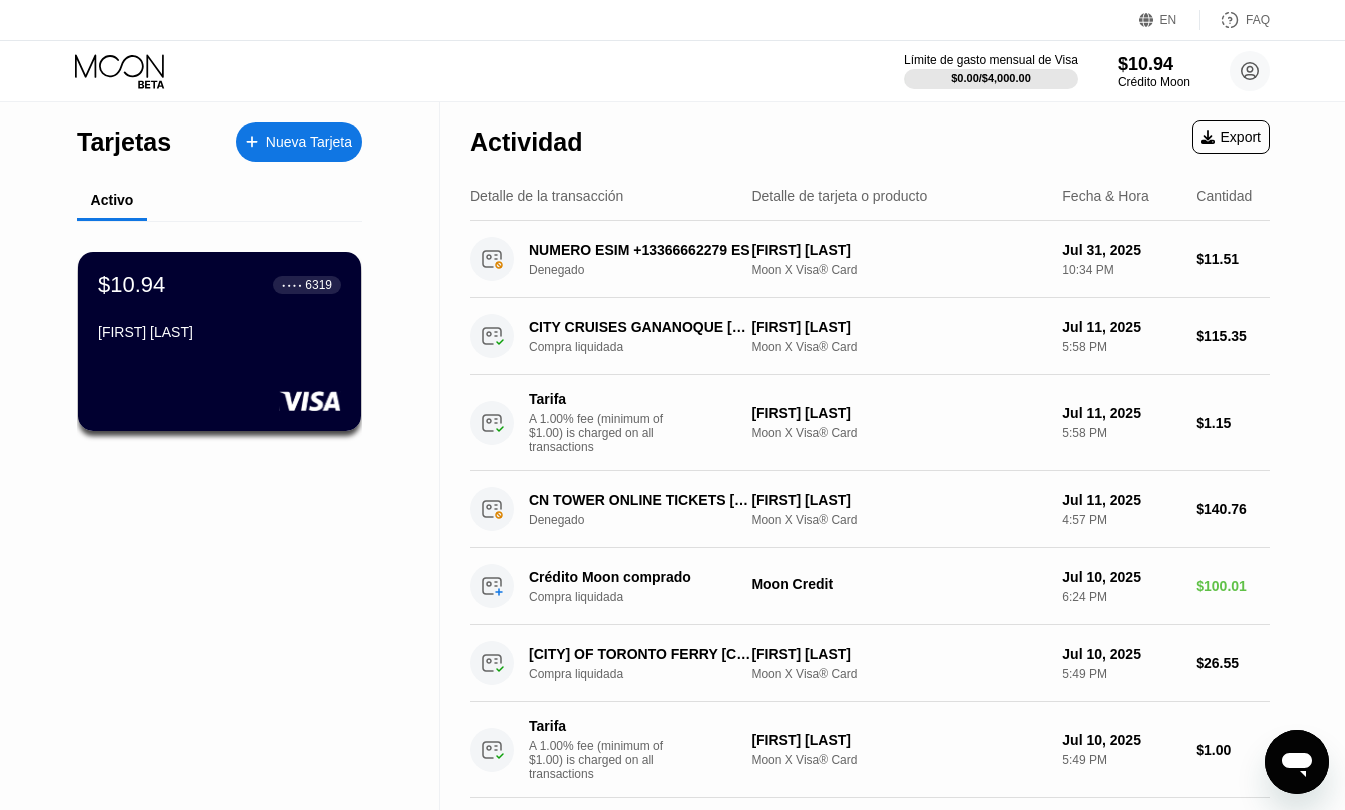 click on "Crédito Moon" at bounding box center (1154, 82) 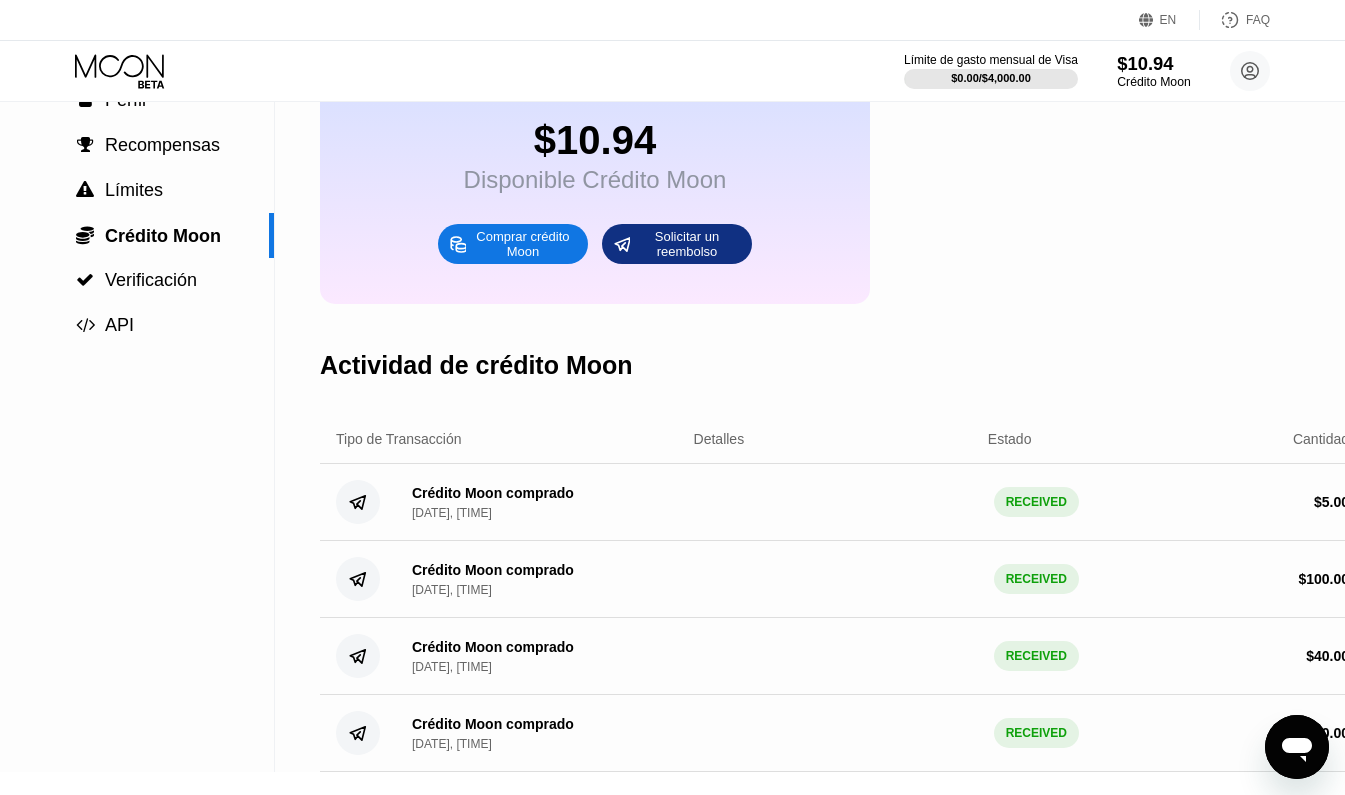 scroll, scrollTop: 120, scrollLeft: 0, axis: vertical 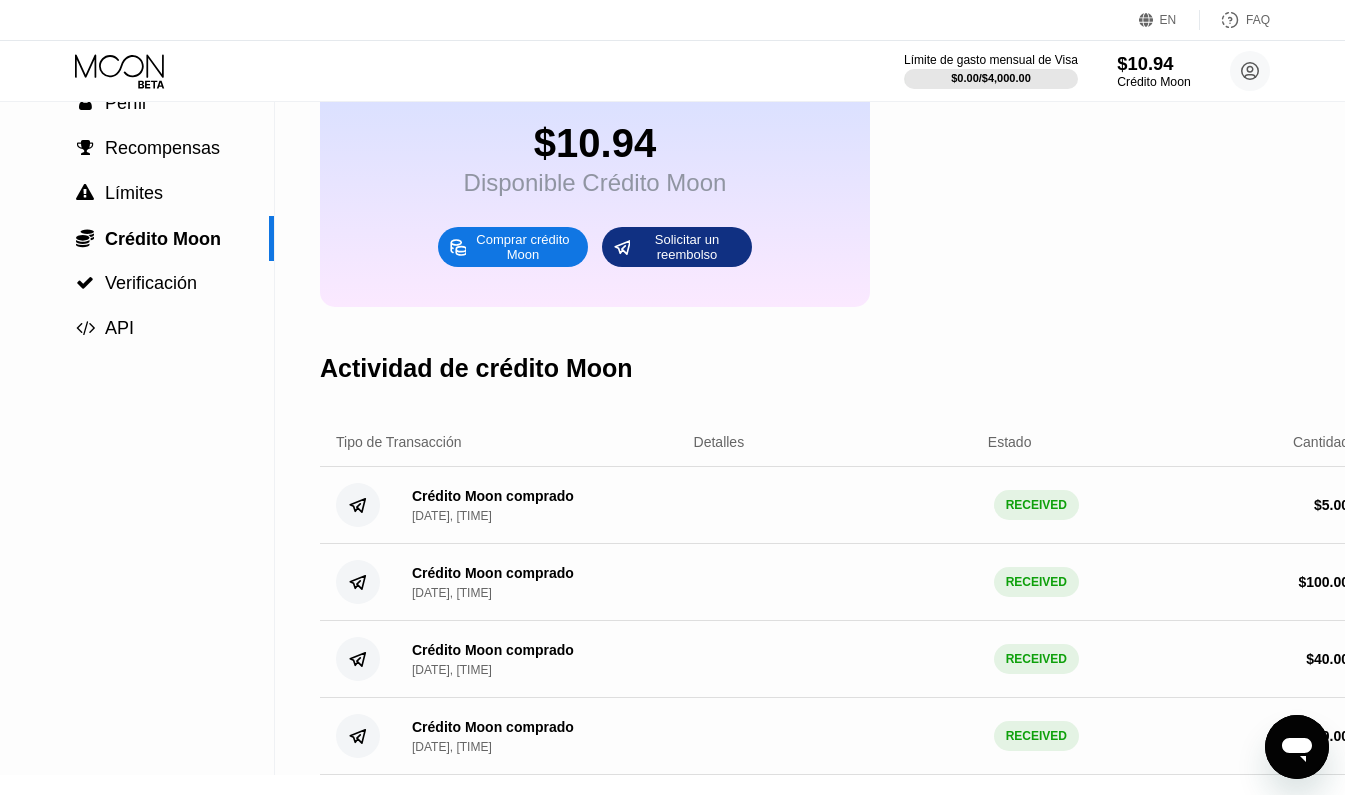 click on "Verificación" at bounding box center (151, 283) 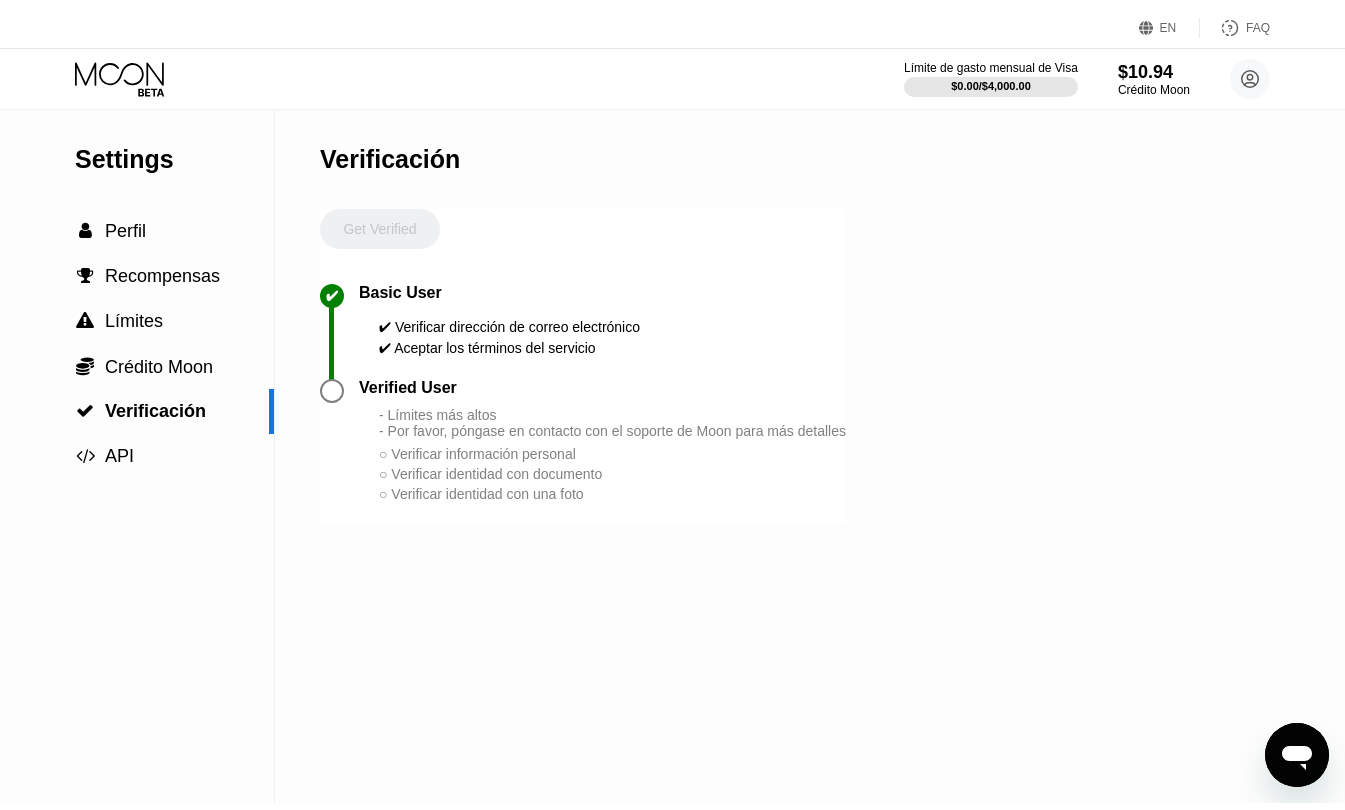 scroll, scrollTop: 0, scrollLeft: 0, axis: both 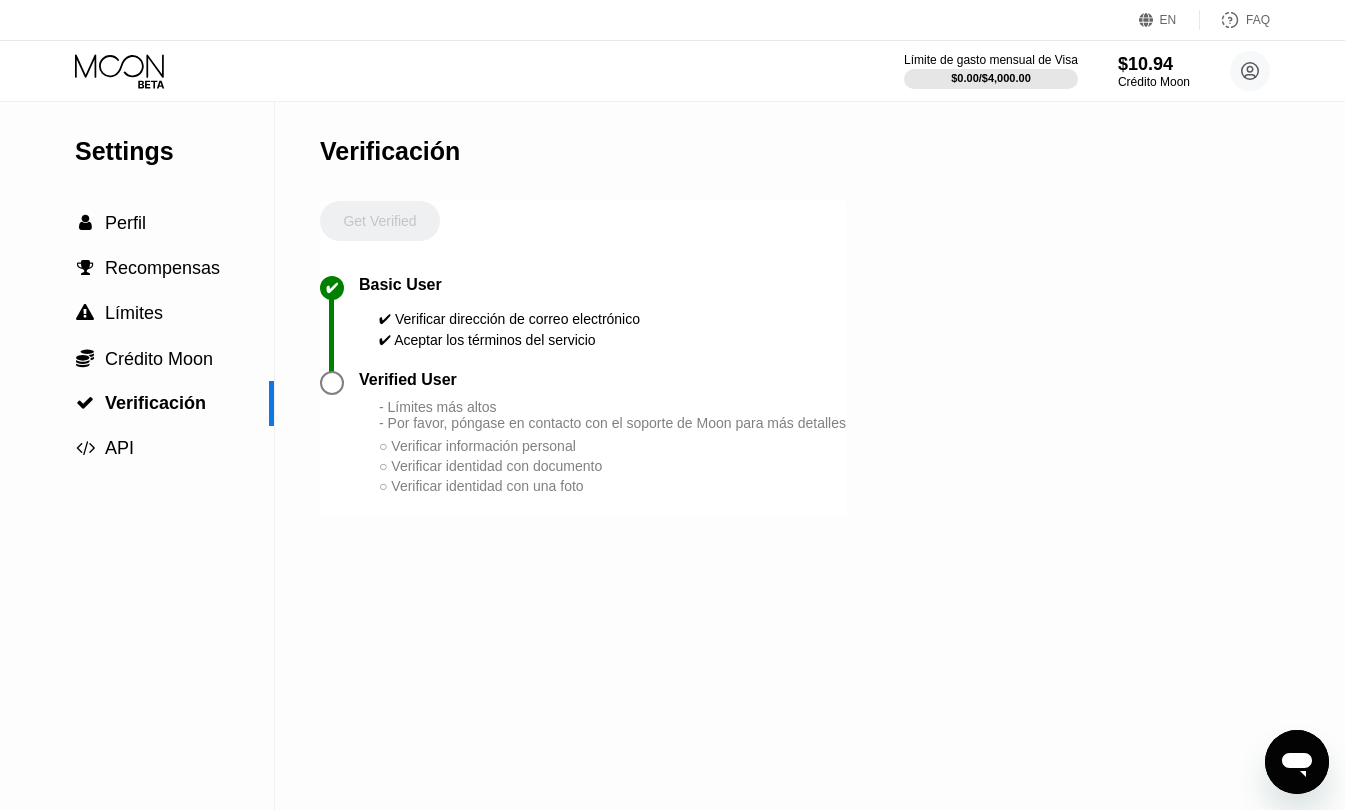 click on "Perfil" at bounding box center [125, 223] 